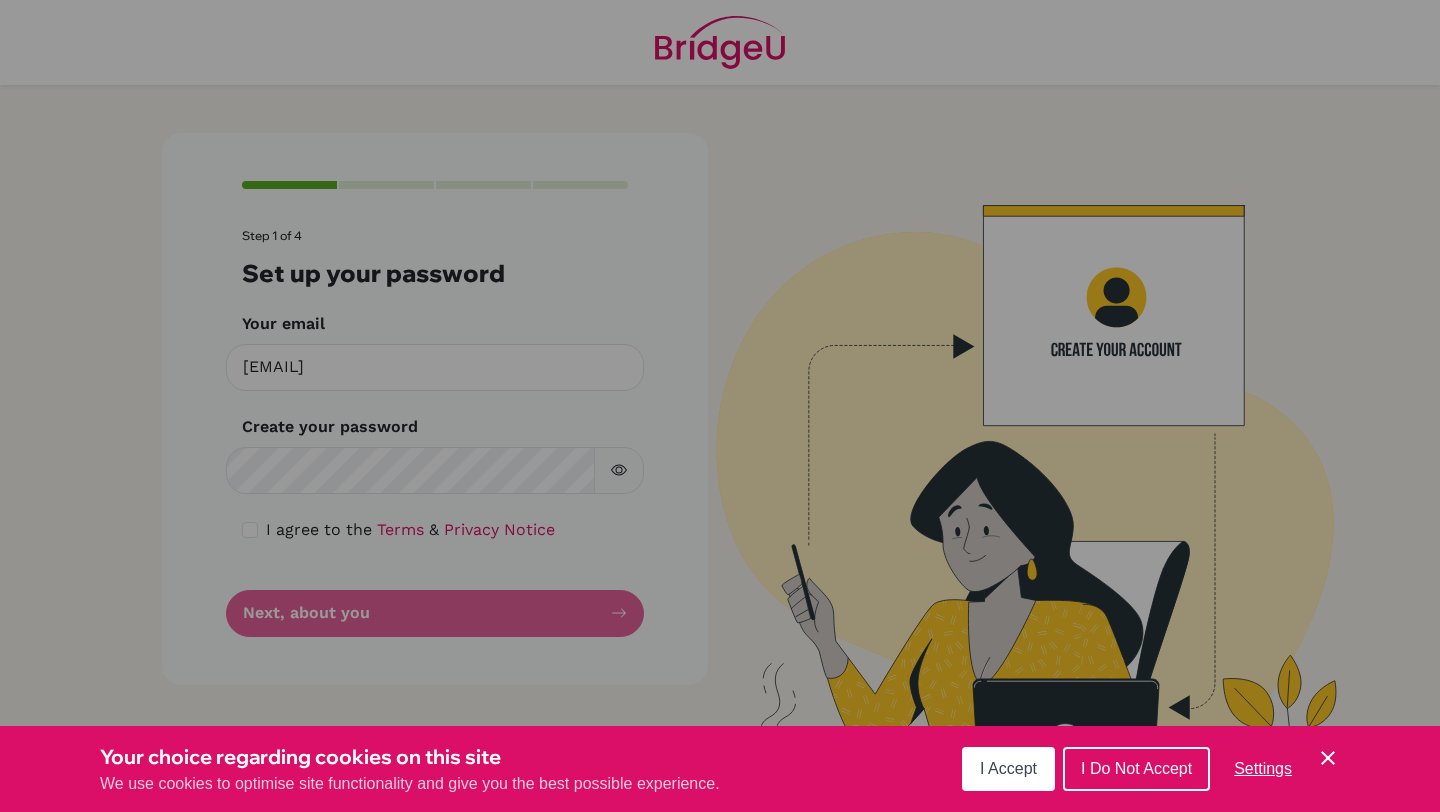 scroll, scrollTop: 0, scrollLeft: 0, axis: both 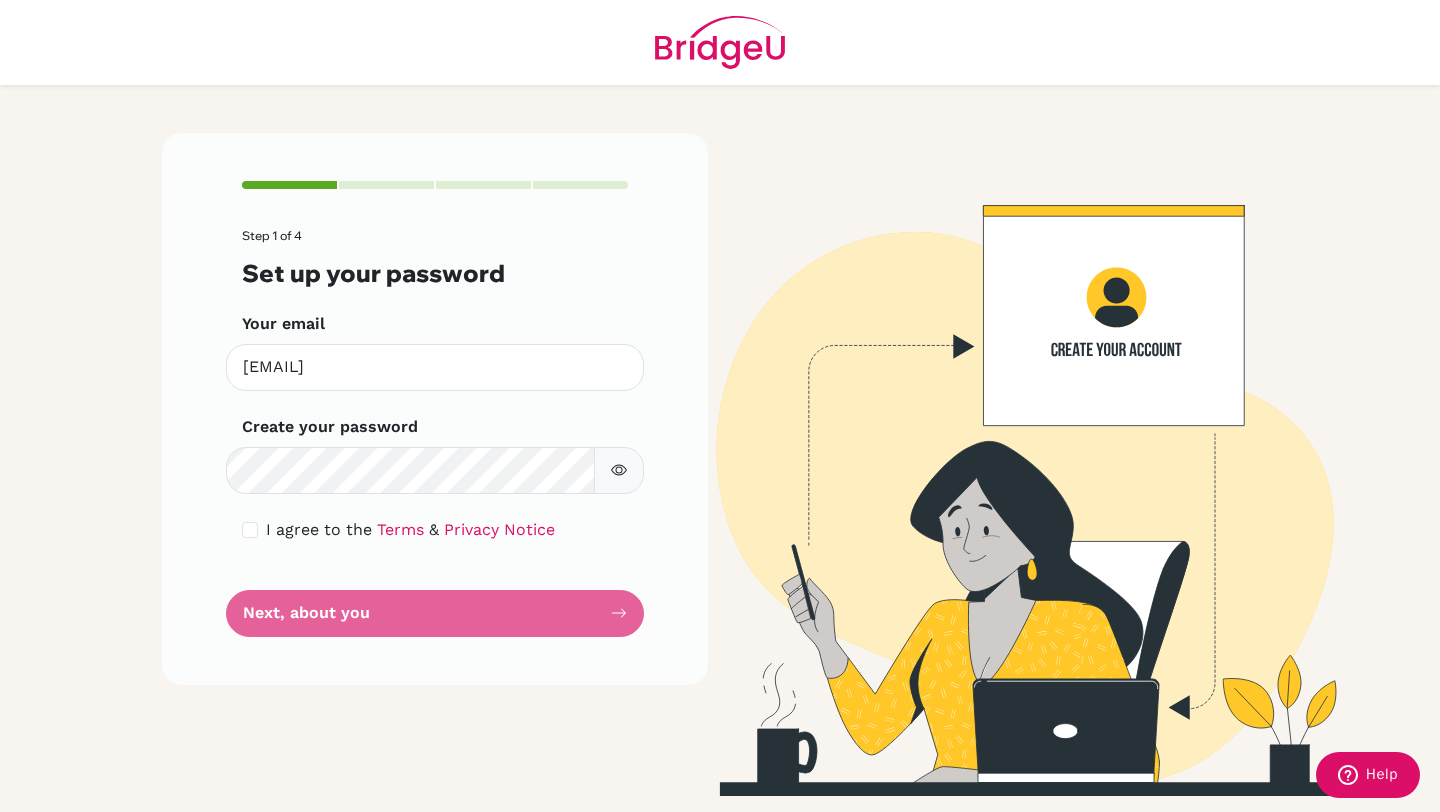 click on "Step 1 of 4
Set up your password
Your email
[EMAIL]
Invalid email
Create your password
Make sure it's at least 6 characters
I agree to the
Terms
&
Privacy Notice
Next, about you" at bounding box center [435, 433] 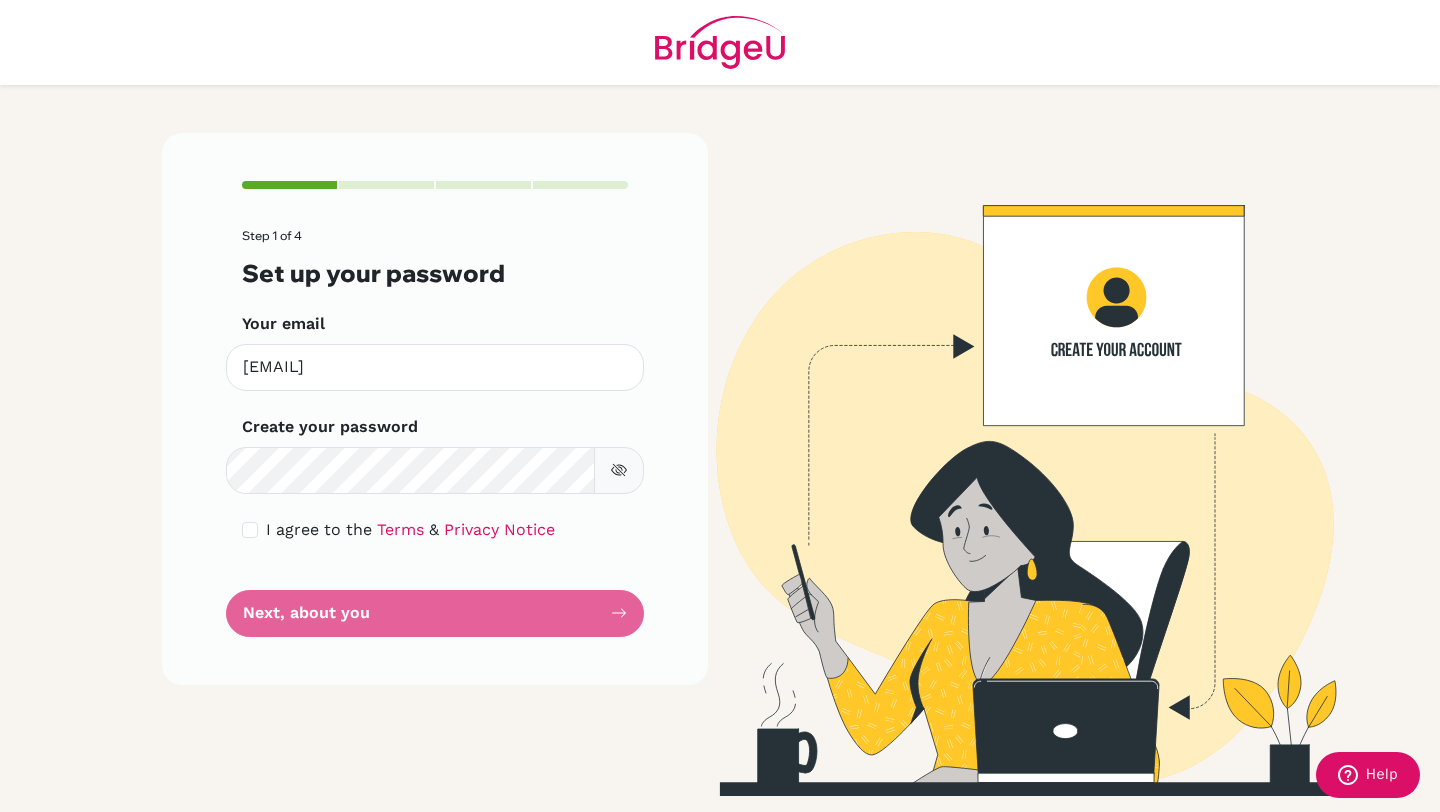 click at bounding box center [619, 470] 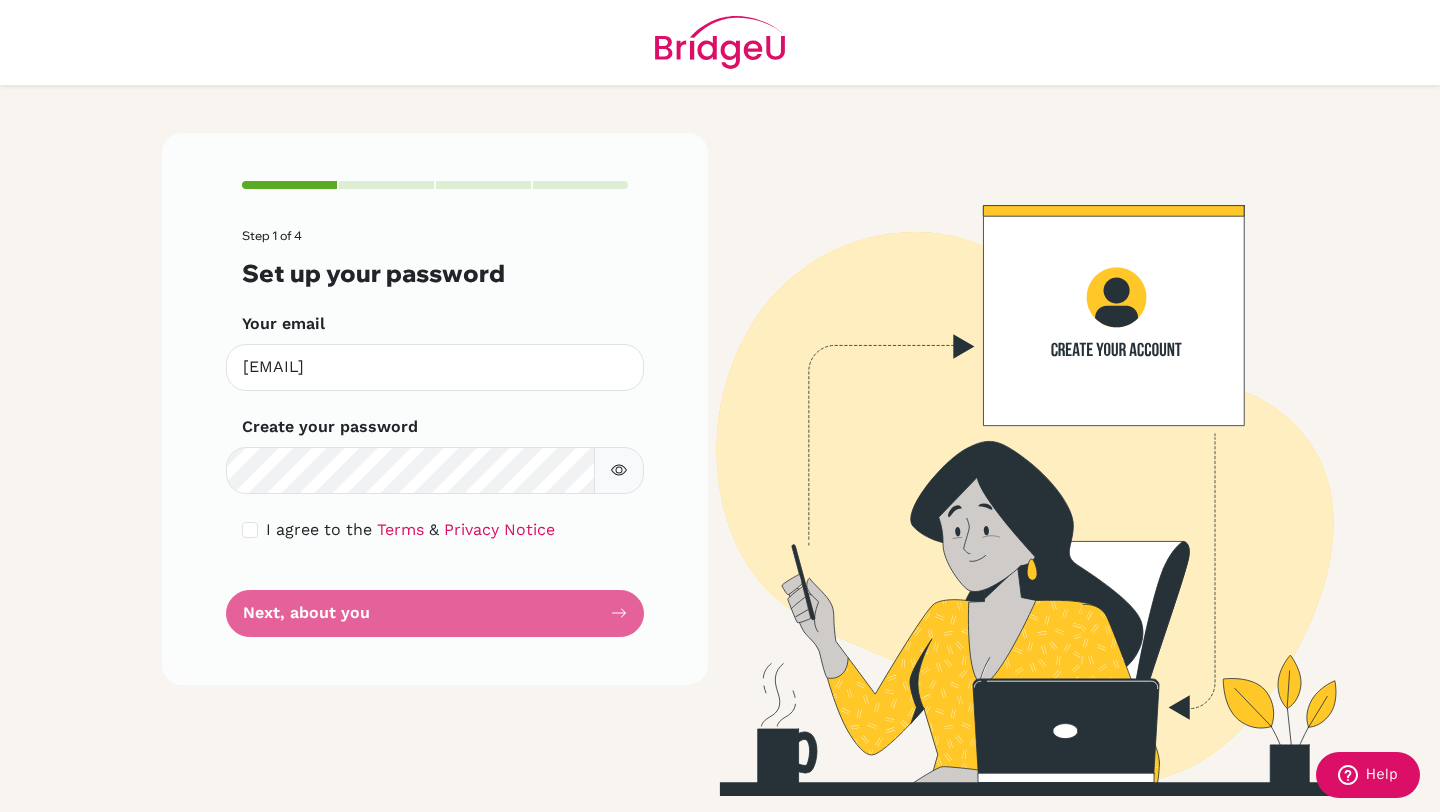 click on "Step 1 of 4
Set up your password
Your email
[EMAIL]
Invalid email
Create your password
Make sure it's at least 6 characters
I agree to the
Terms
&
Privacy Notice
Next, about you" at bounding box center [435, 433] 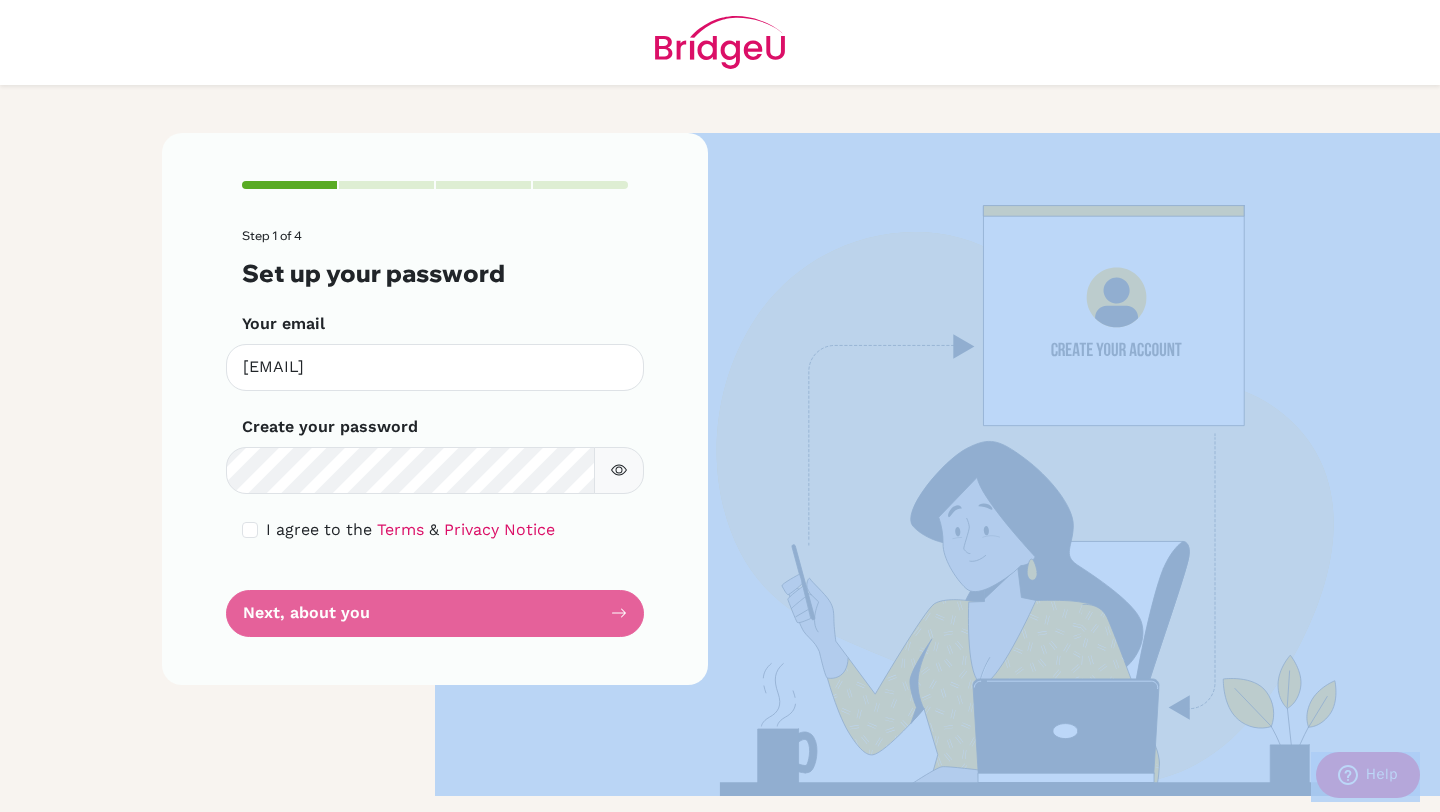 click on "Step 1 of 4
Set up your password
Your email
[EMAIL]
Invalid email
Create your password
Make sure it's at least 6 characters
I agree to the
Terms
&
Privacy Notice
Next, about you" at bounding box center (435, 433) 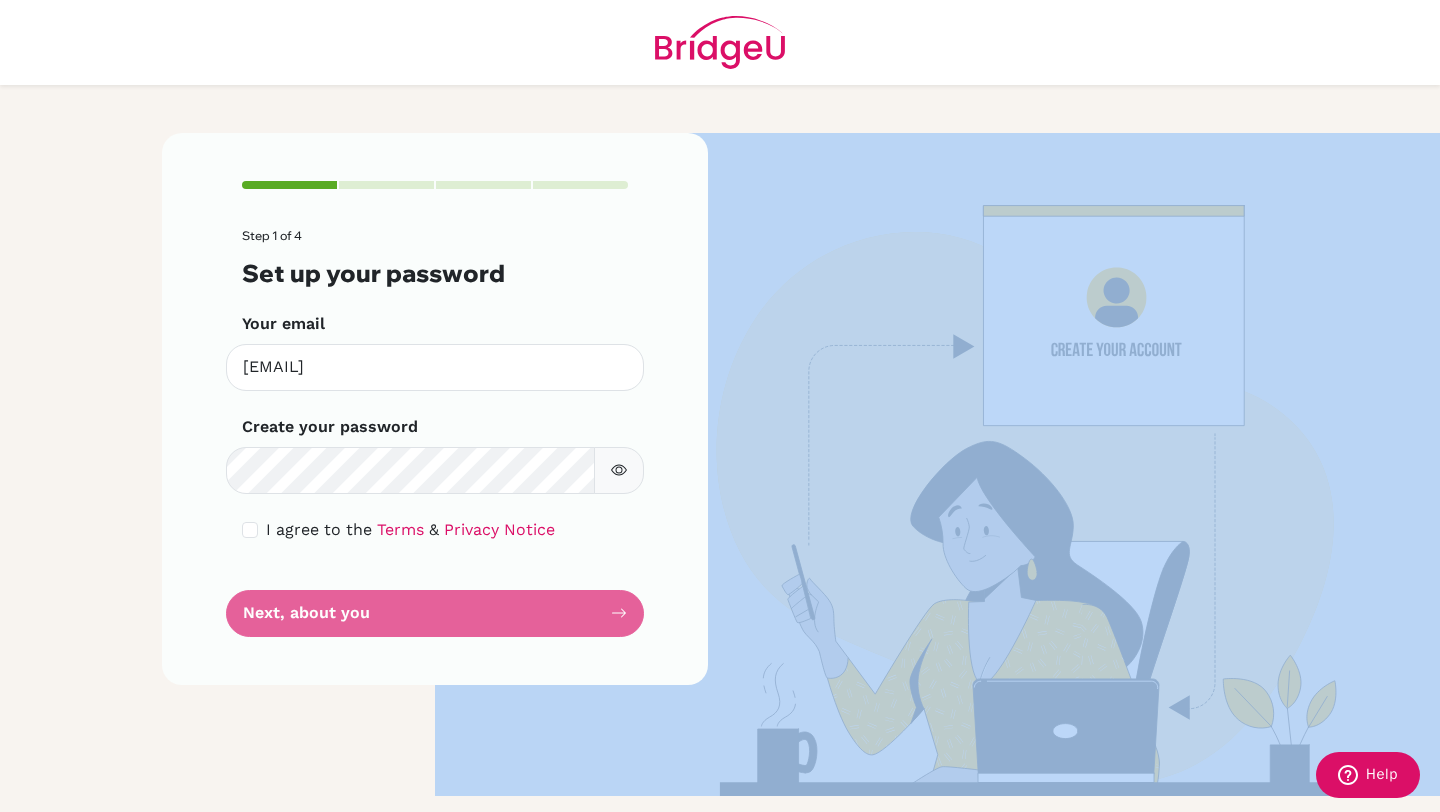 click on "Step 1 of 4
Set up your password
Your email
[EMAIL]
Invalid email
Create your password
Make sure it's at least 6 characters
I agree to the
Terms
&
Privacy Notice
Next, about you" at bounding box center [435, 433] 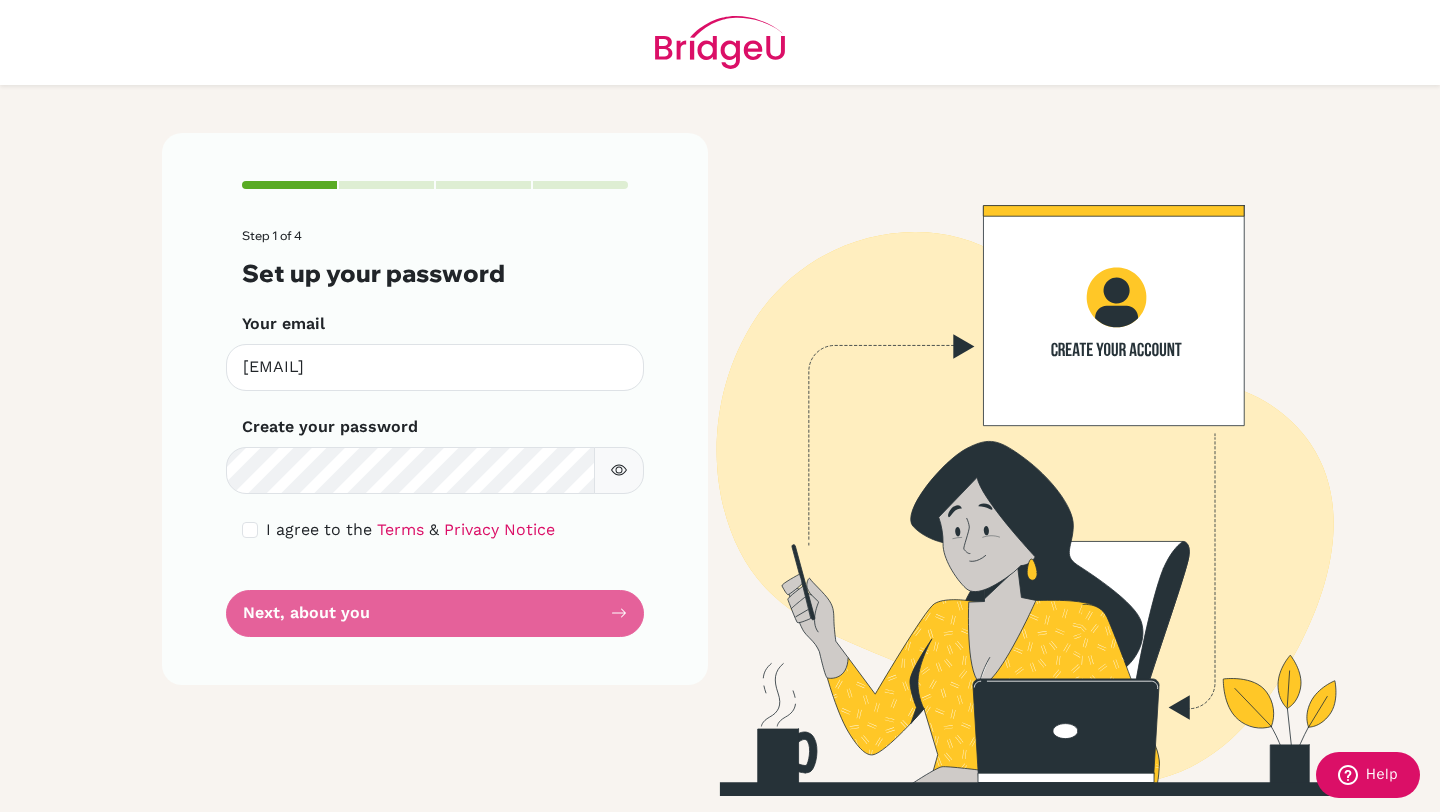 click on "Step 1 of 4
Set up your password
Your email
[EMAIL]
Invalid email
Create your password
Make sure it's at least 6 characters
I agree to the
Terms
&
Privacy Notice
Next, about you" at bounding box center [435, 433] 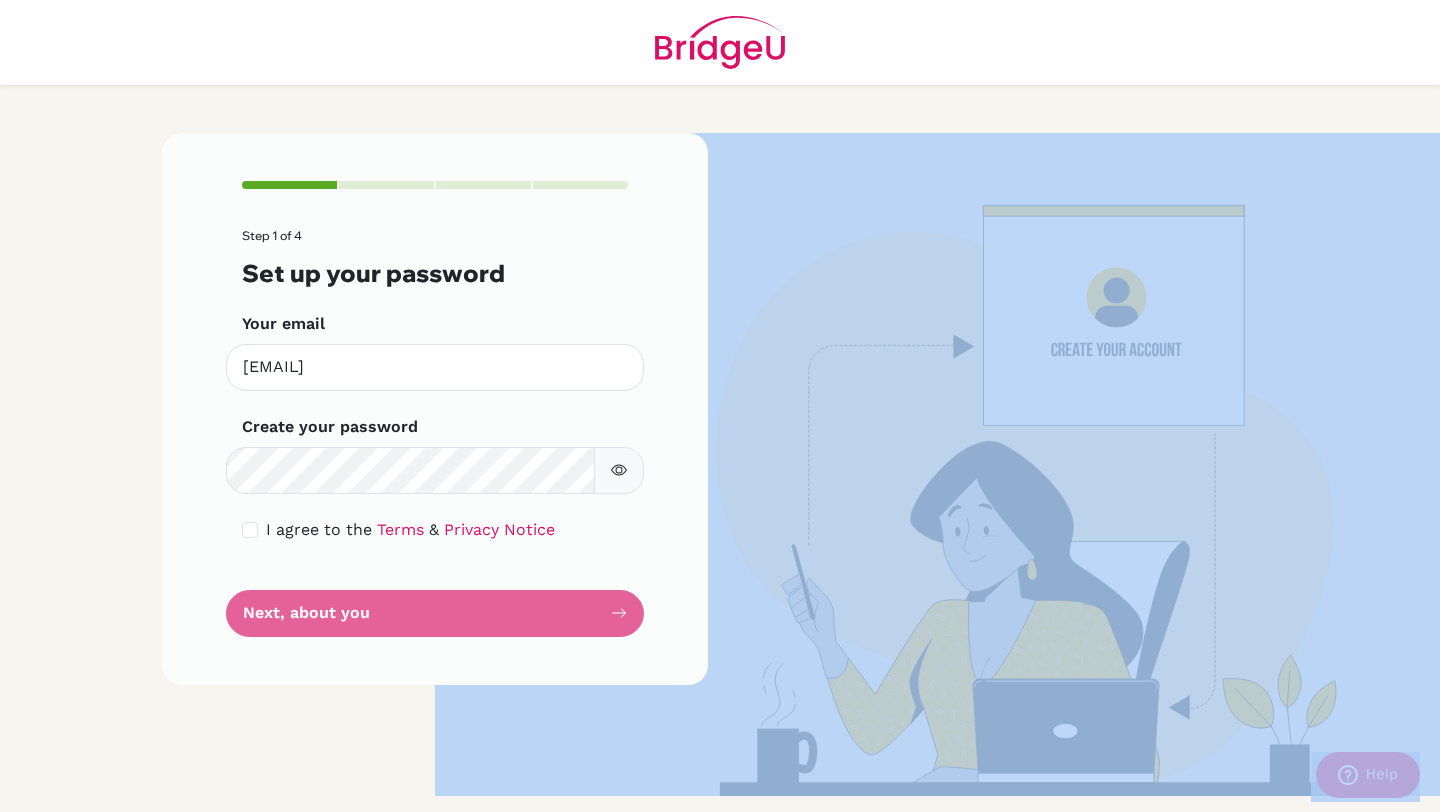 click on "Step 1 of 4
Set up your password
Your email
[EMAIL]
Invalid email
Create your password
Make sure it's at least 6 characters
I agree to the
Terms
&
Privacy Notice
Next, about you" at bounding box center [435, 433] 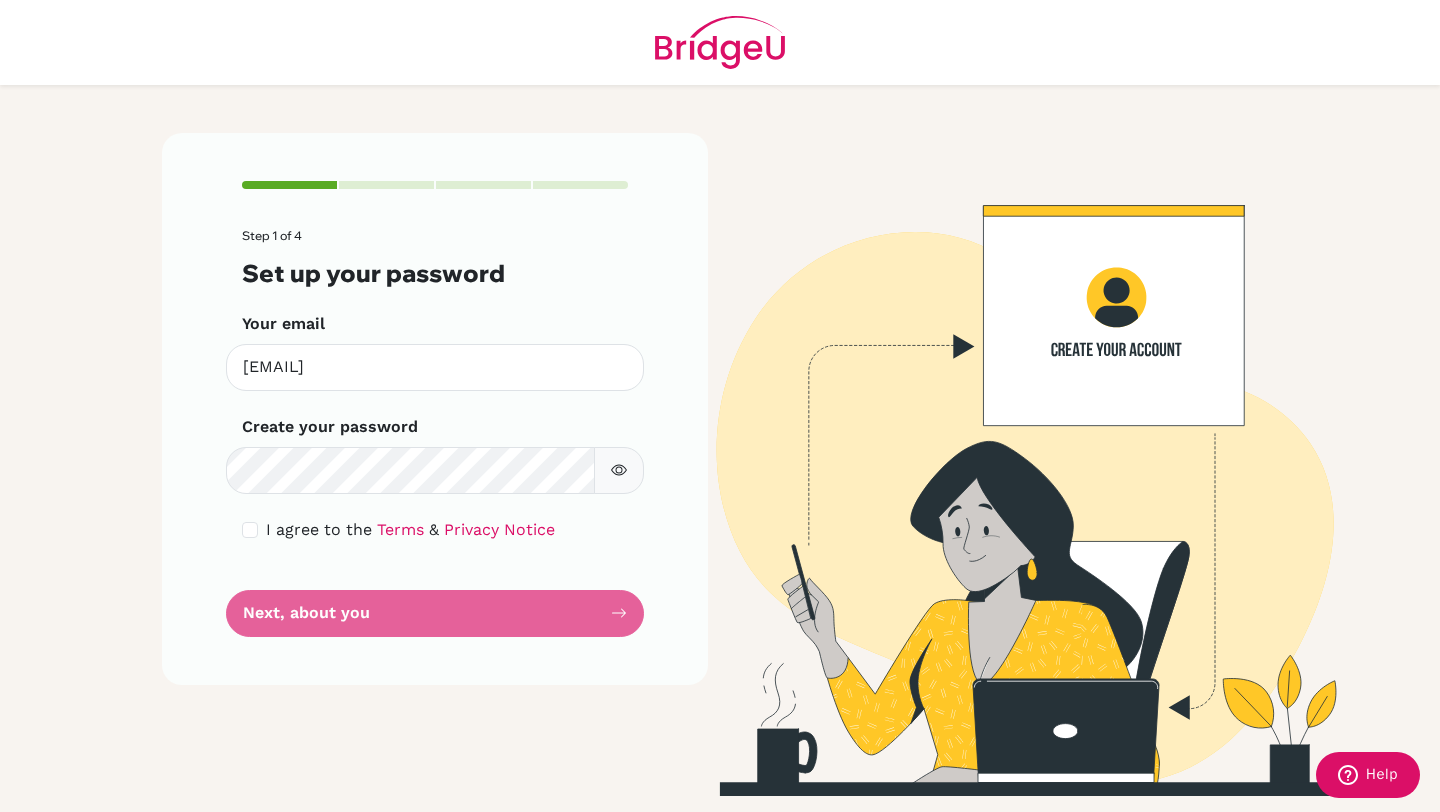 click on "Step 1 of 4
Set up your password
Your email
[EMAIL]
Invalid email
Create your password
Make sure it's at least 6 characters
I agree to the
Terms
&
Privacy Notice
Next, about you" at bounding box center [435, 409] 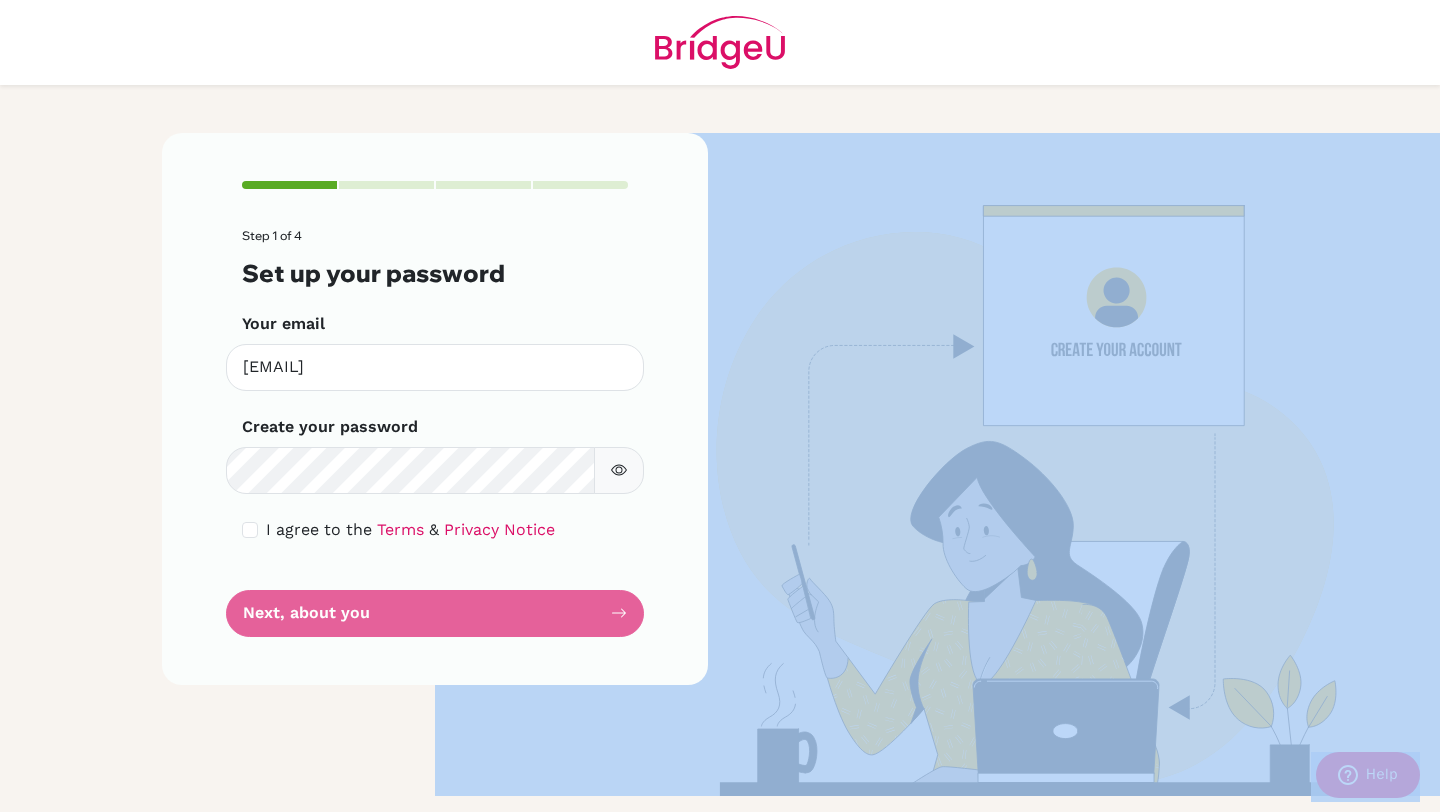 click on "Step 1 of 4
Set up your password
Your email
[EMAIL]
Invalid email
Create your password
Make sure it's at least 6 characters
I agree to the
Terms
&
Privacy Notice
Next, about you" at bounding box center [435, 433] 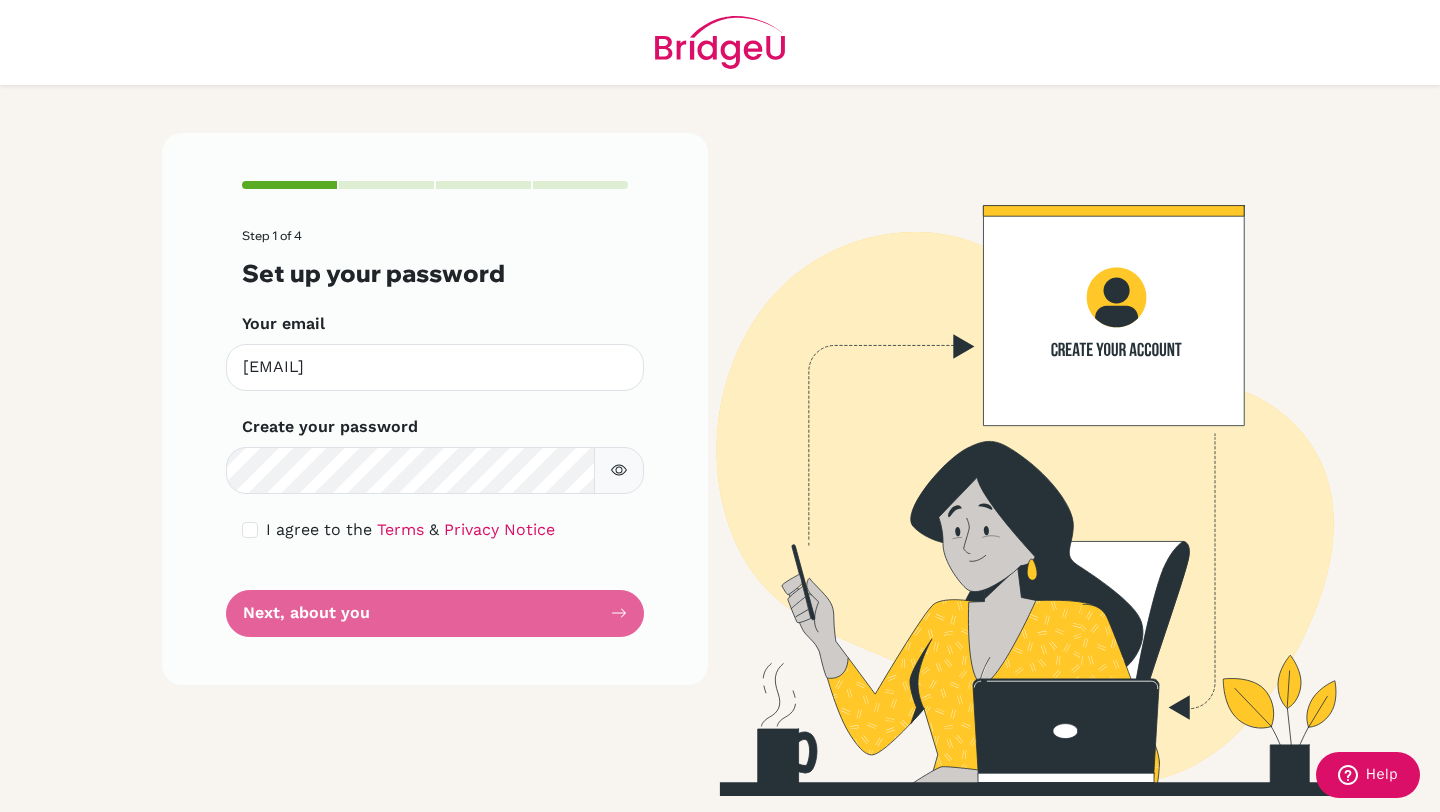 click on "Step 1 of 4
Set up your password
Your email
[EMAIL]
Invalid email
Create your password
Make sure it's at least 6 characters
I agree to the
Terms
&
Privacy Notice
Next, about you" at bounding box center (435, 433) 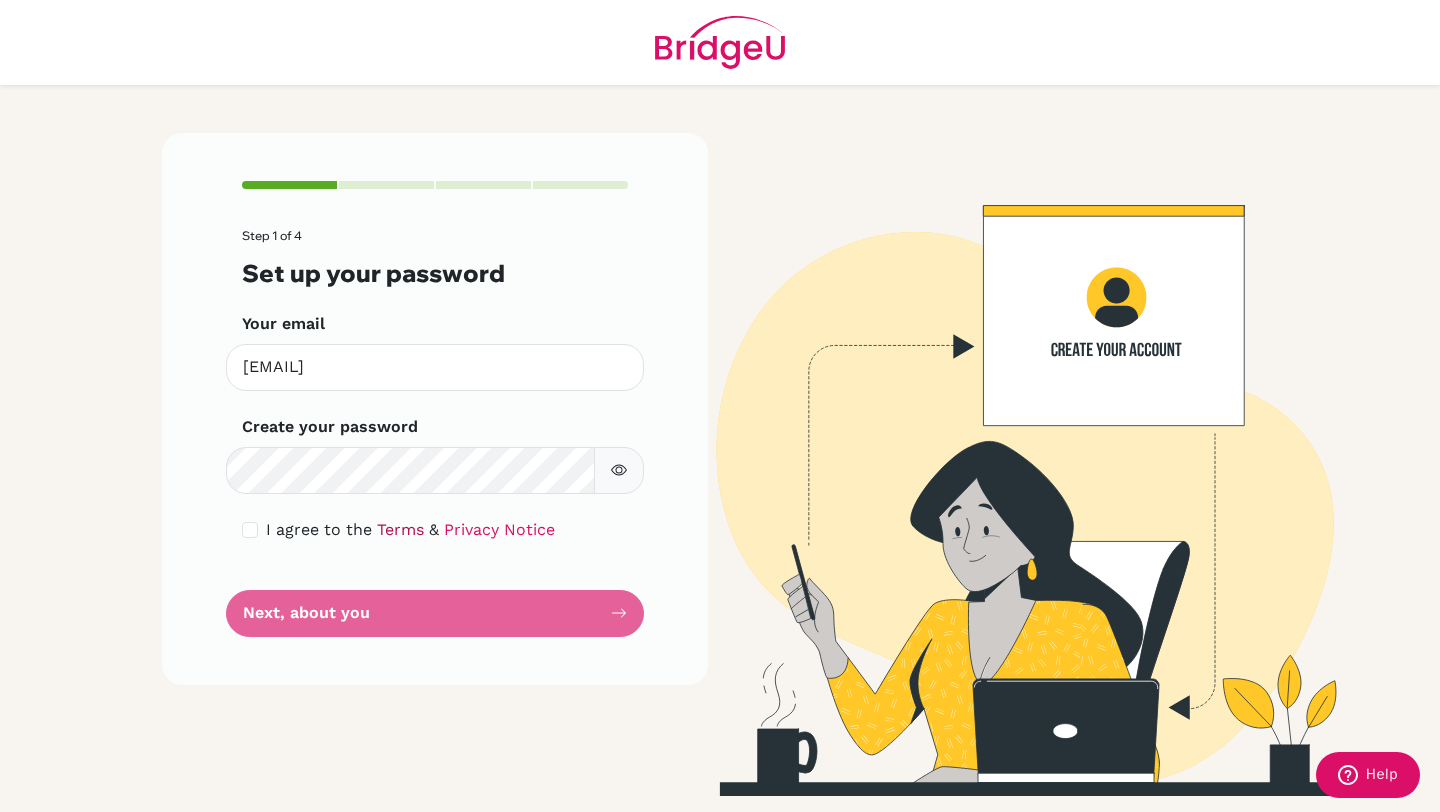 click on "Terms" at bounding box center (400, 529) 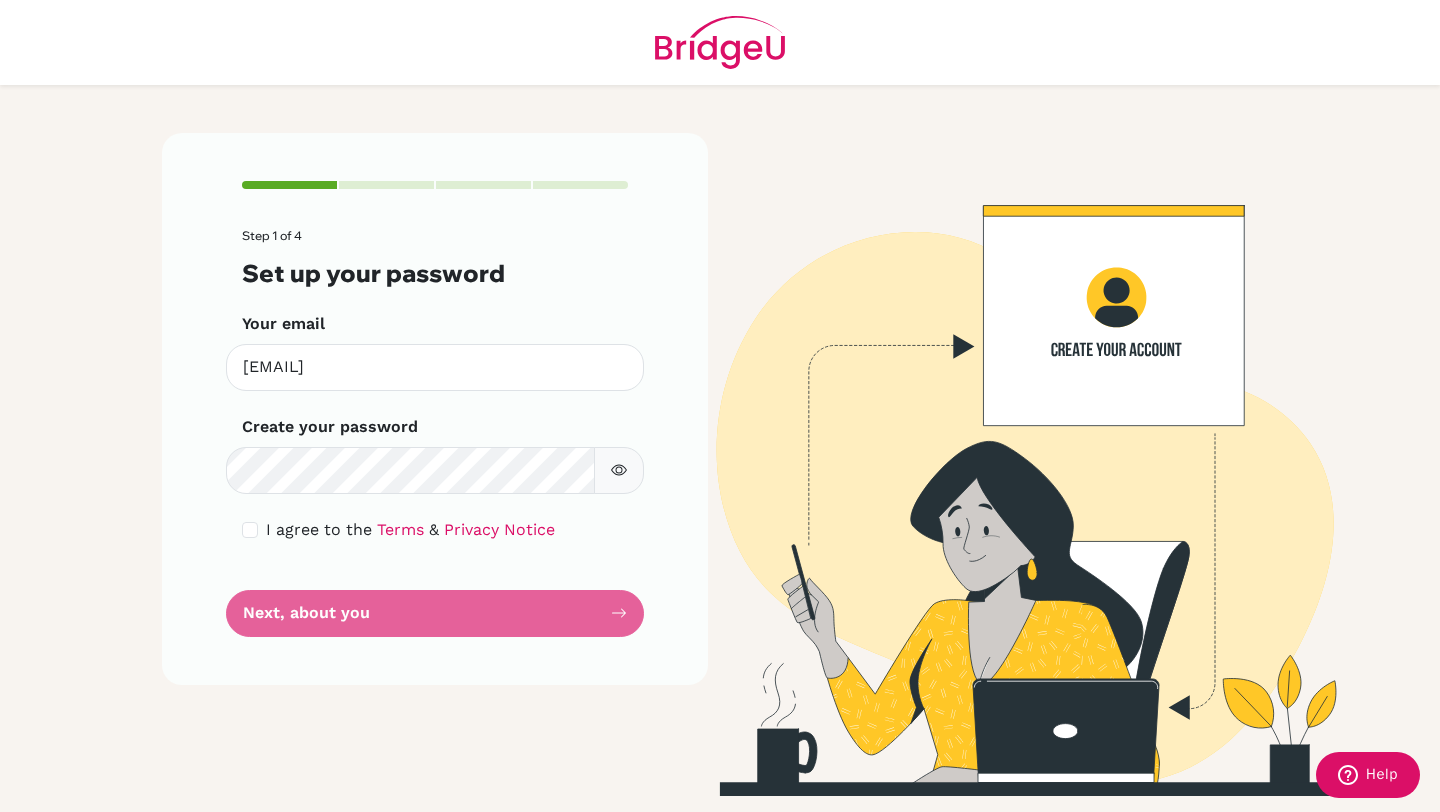 click 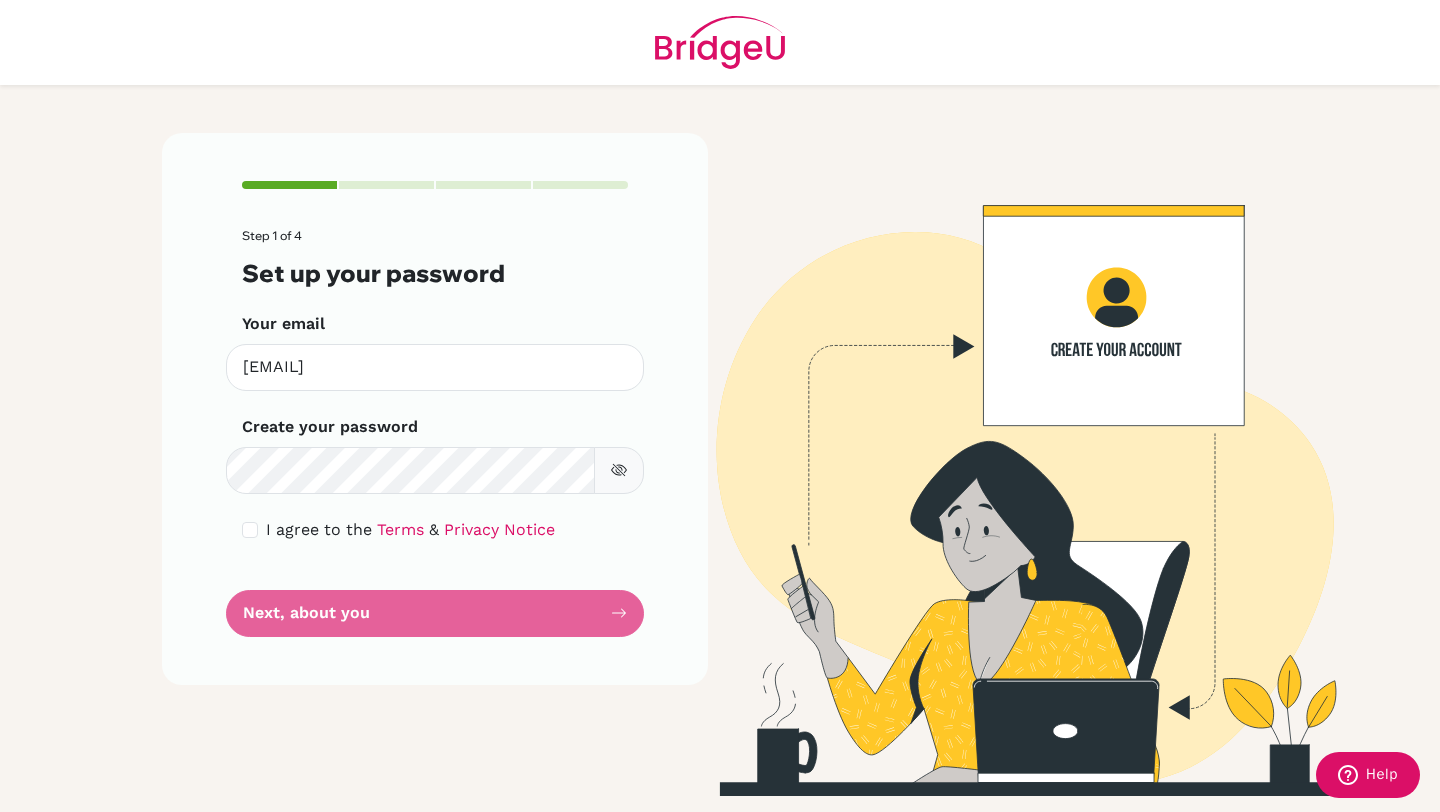 click 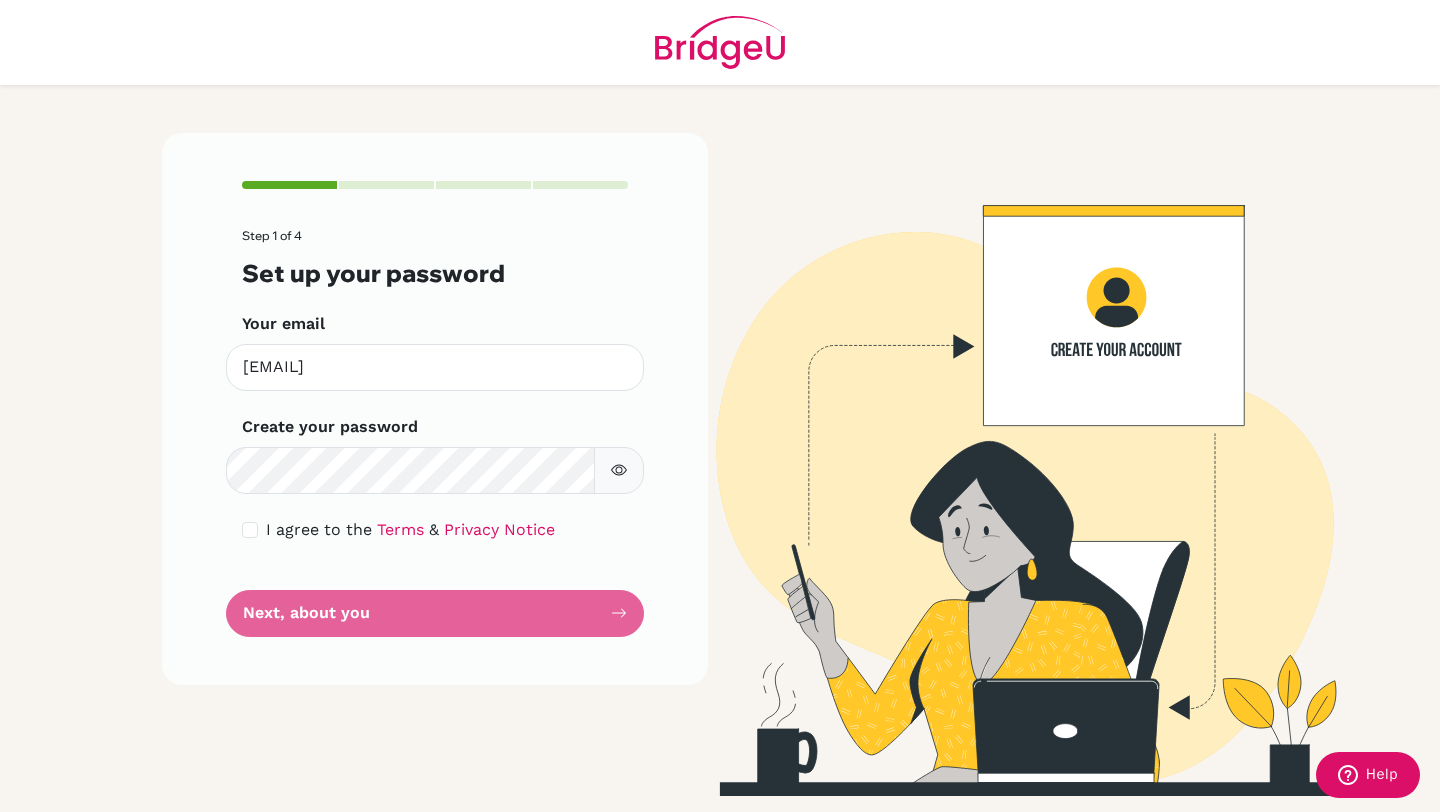 click at bounding box center [1005, 464] 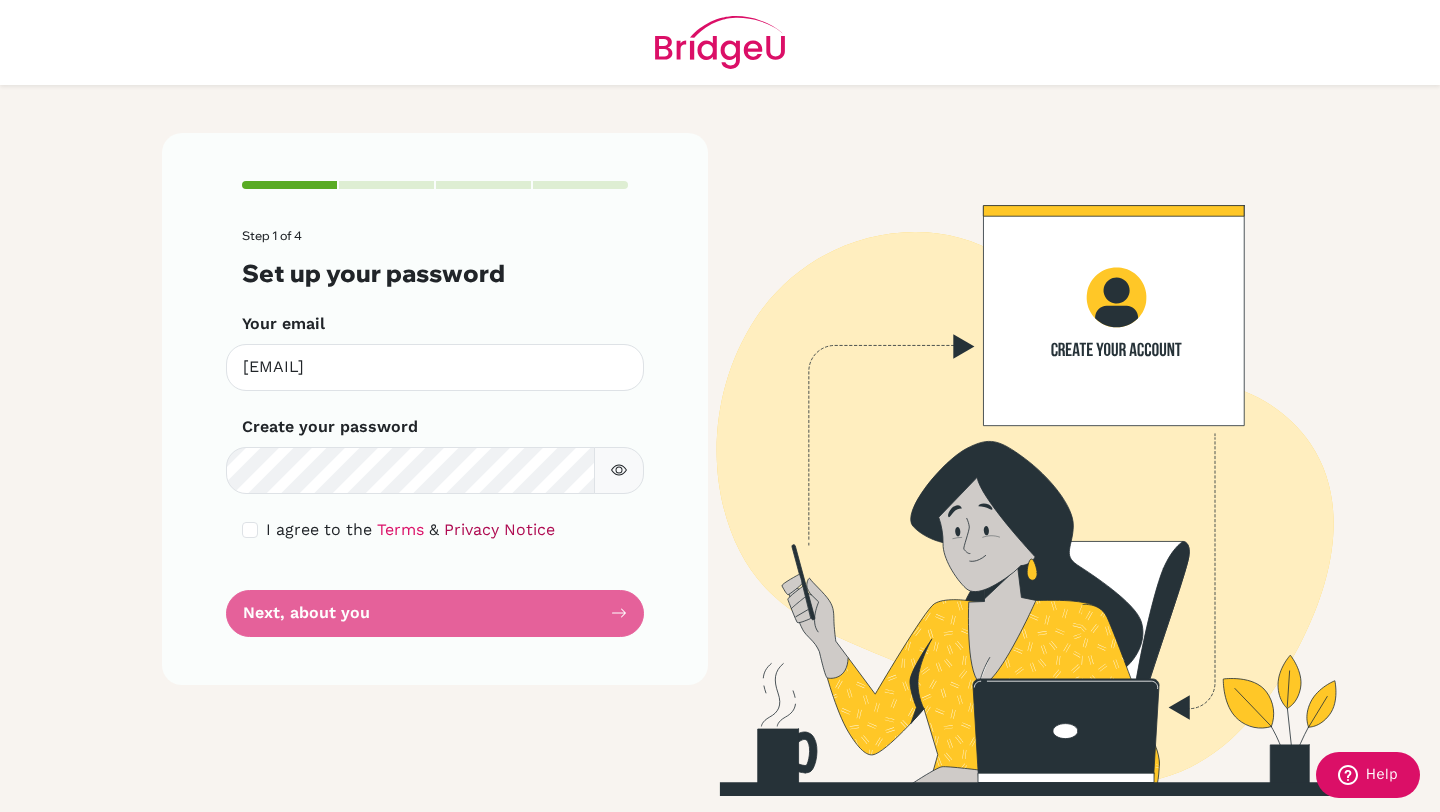 click on "Privacy Notice" at bounding box center [499, 529] 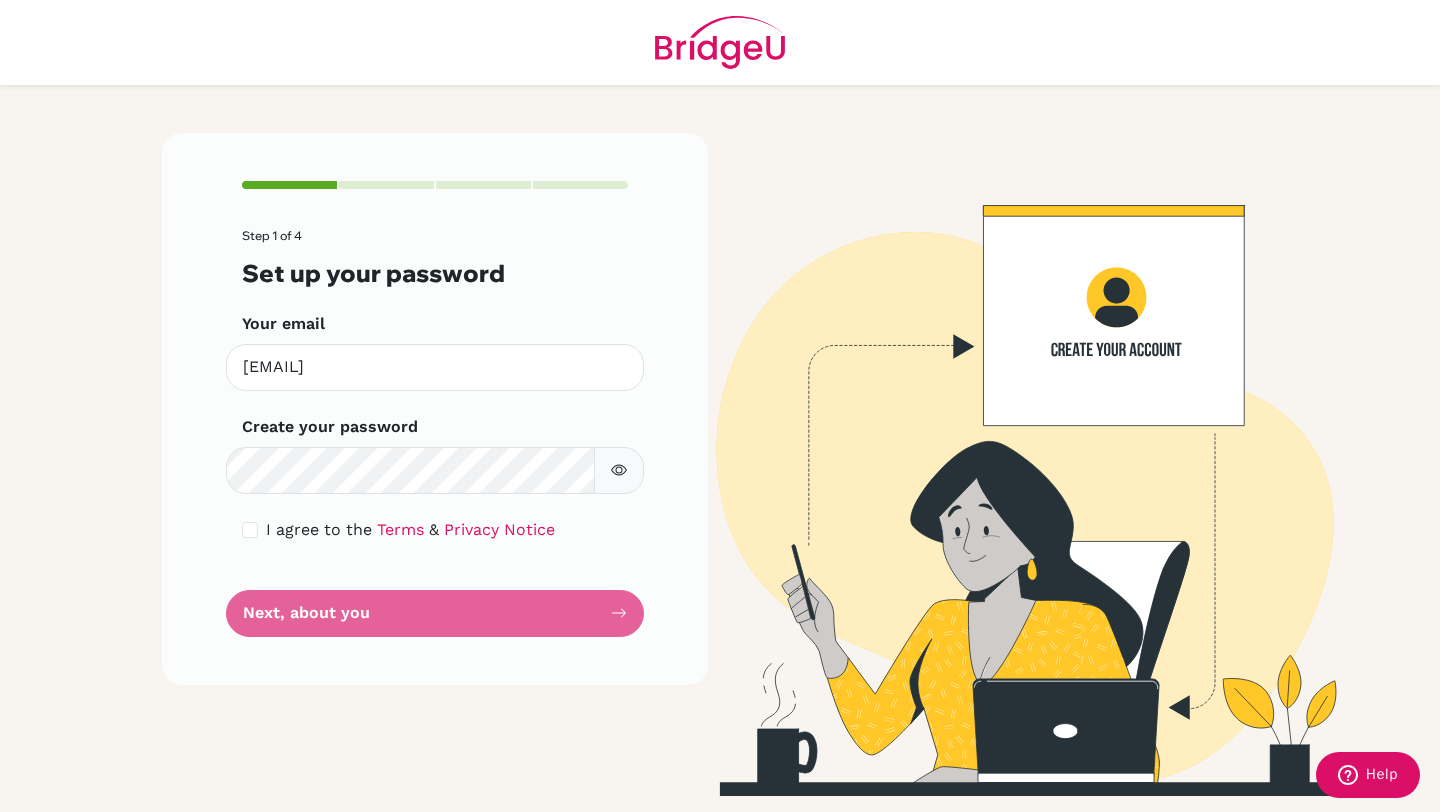 click on "Step 1 of 4
Set up your password
Your email
[EMAIL]
Invalid email
Create your password
Make sure it's at least 6 characters
I agree to the
Terms
&
Privacy Notice
Next, about you" at bounding box center (435, 433) 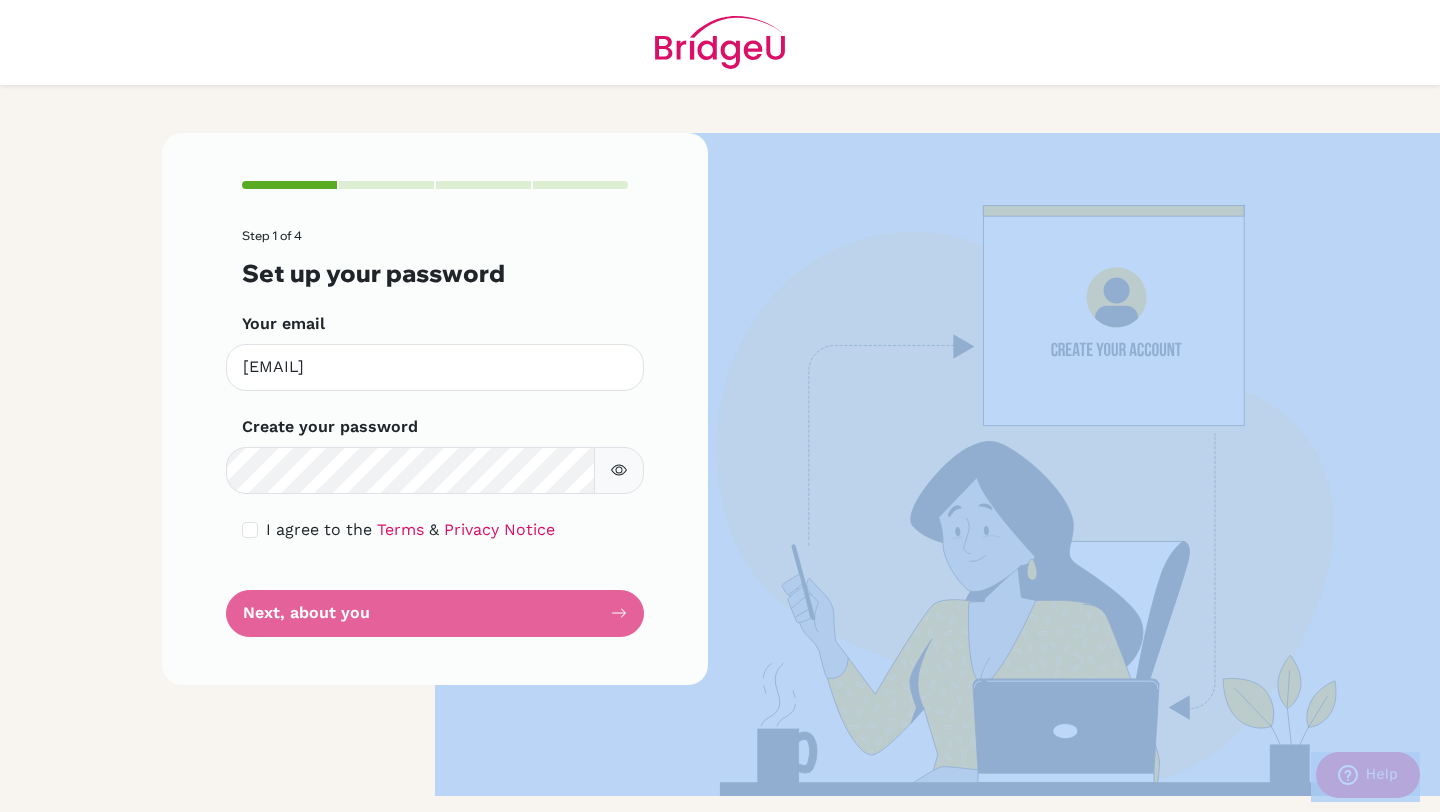 click on "Step 1 of 4
Set up your password
Your email
[EMAIL]
Invalid email
Create your password
Make sure it's at least 6 characters
I agree to the
Terms
&
Privacy Notice
Next, about you" at bounding box center [435, 433] 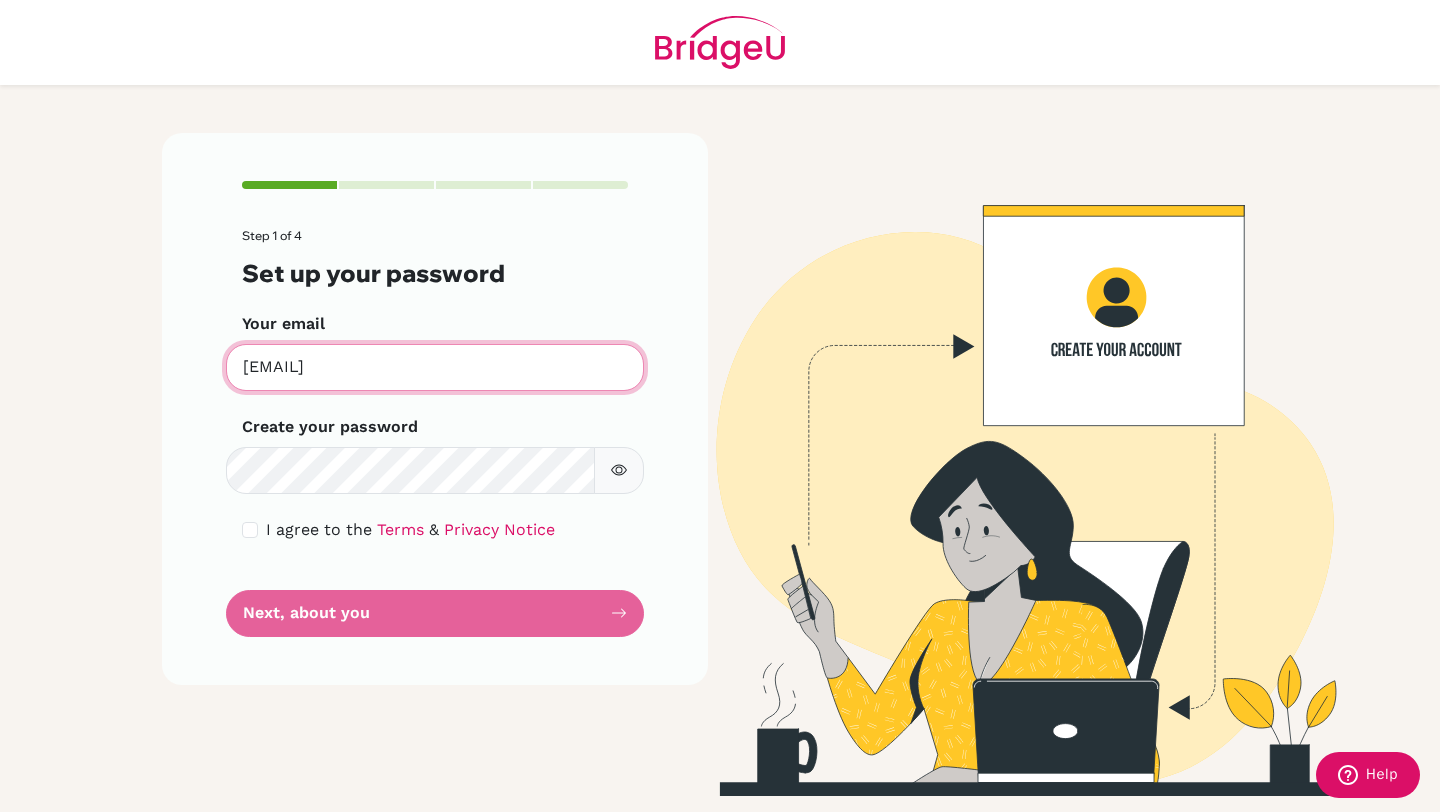 click on "[EMAIL]" at bounding box center [435, 367] 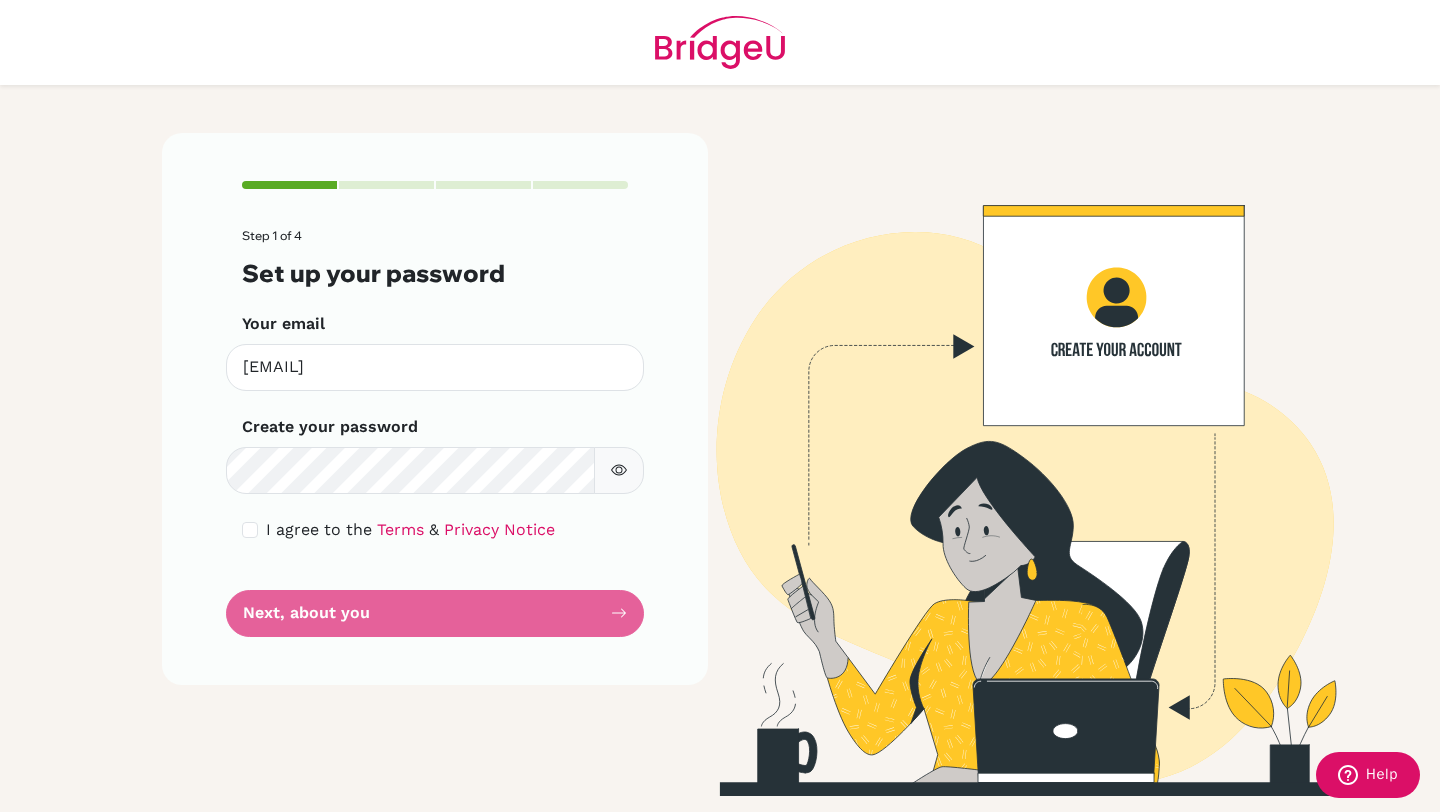 click on "Step 1 of 4
Set up your password
Your email
[EMAIL]
Invalid email
Create your password
Make sure it's at least 6 characters
I agree to the
Terms
&
Privacy Notice
Next, about you" at bounding box center (435, 433) 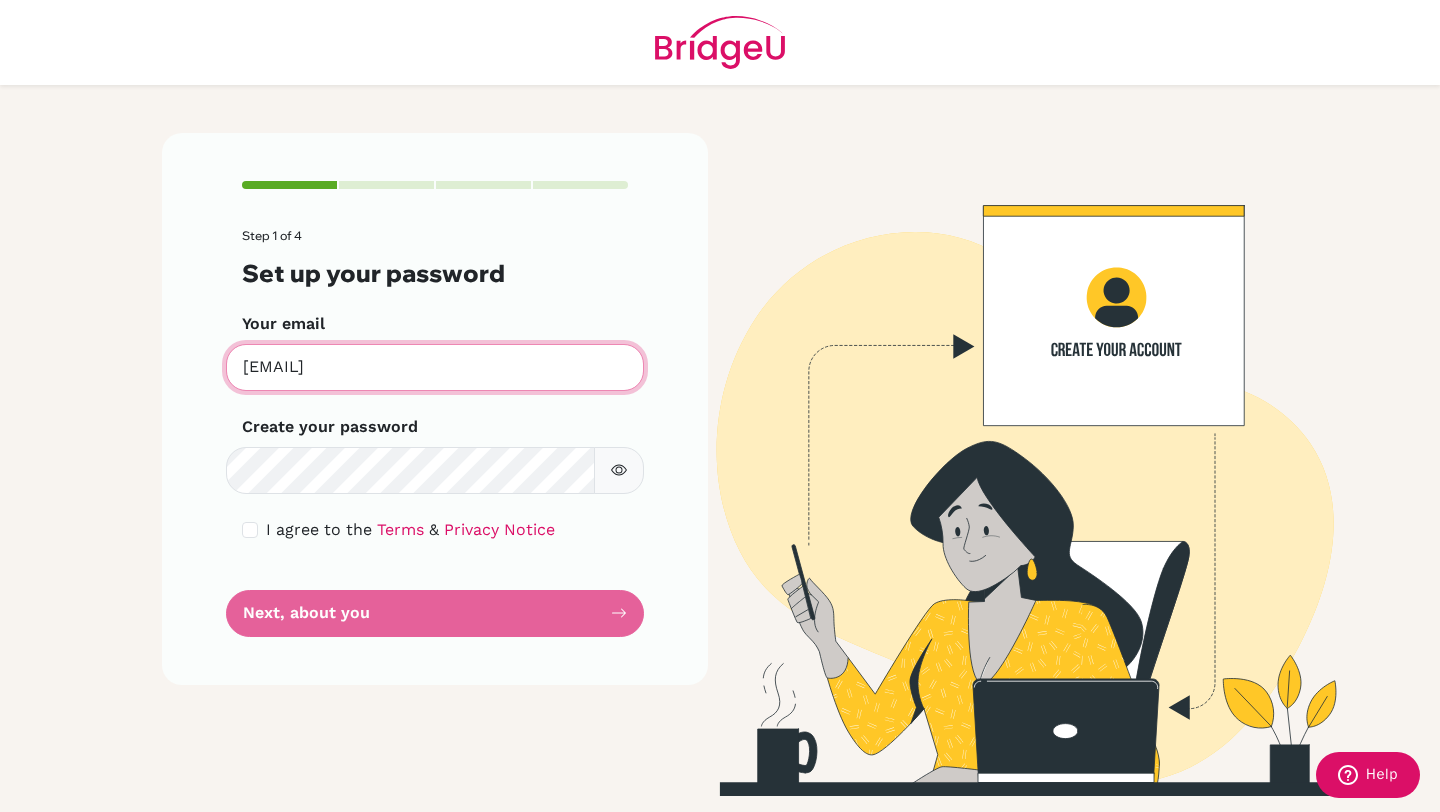 click on "[EMAIL]" at bounding box center [435, 367] 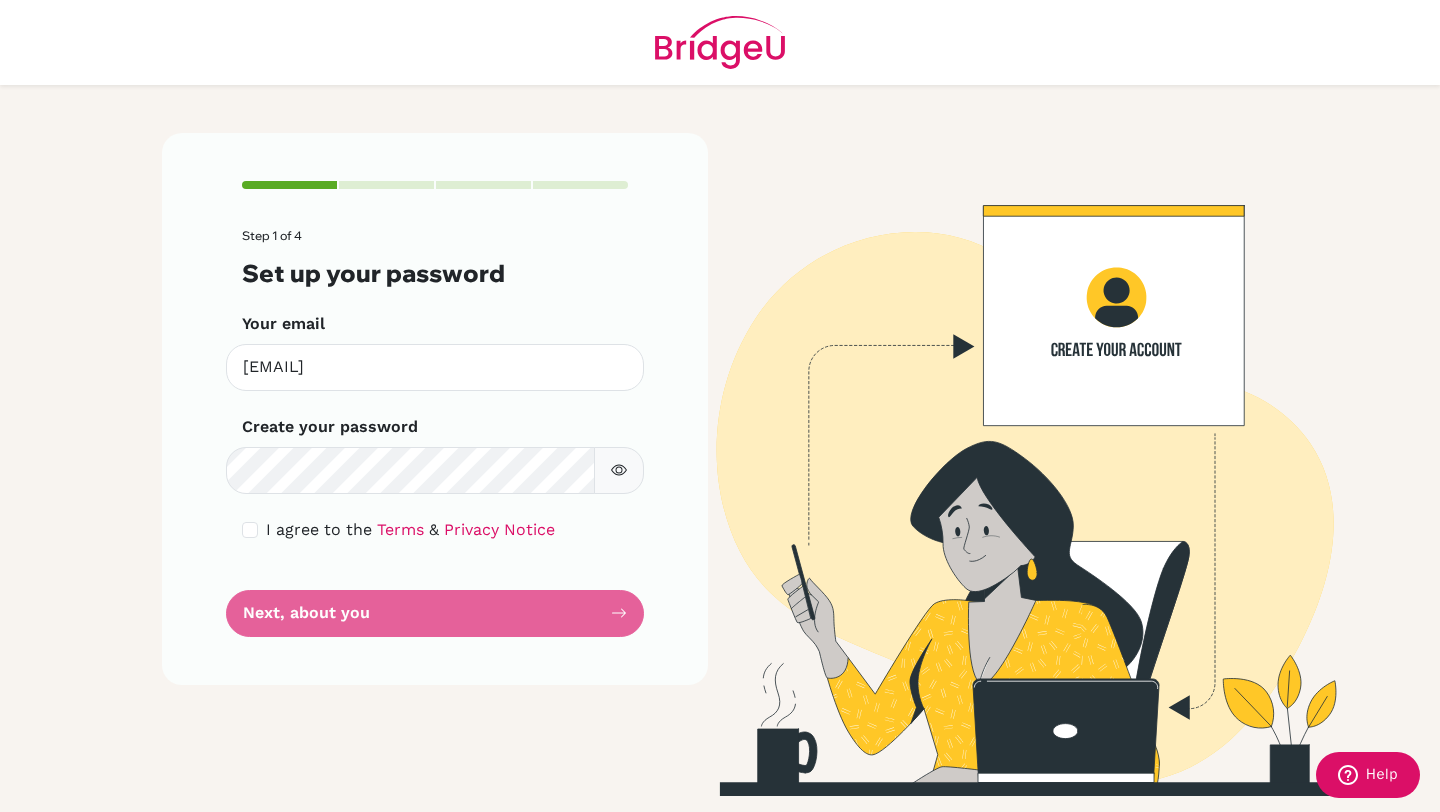 click on "Step 1 of 4
Set up your password
Your email
[EMAIL]
Invalid email
Create your password
Make sure it's at least 6 characters
I agree to the
Terms
&
Privacy Notice
Next, about you" at bounding box center (435, 433) 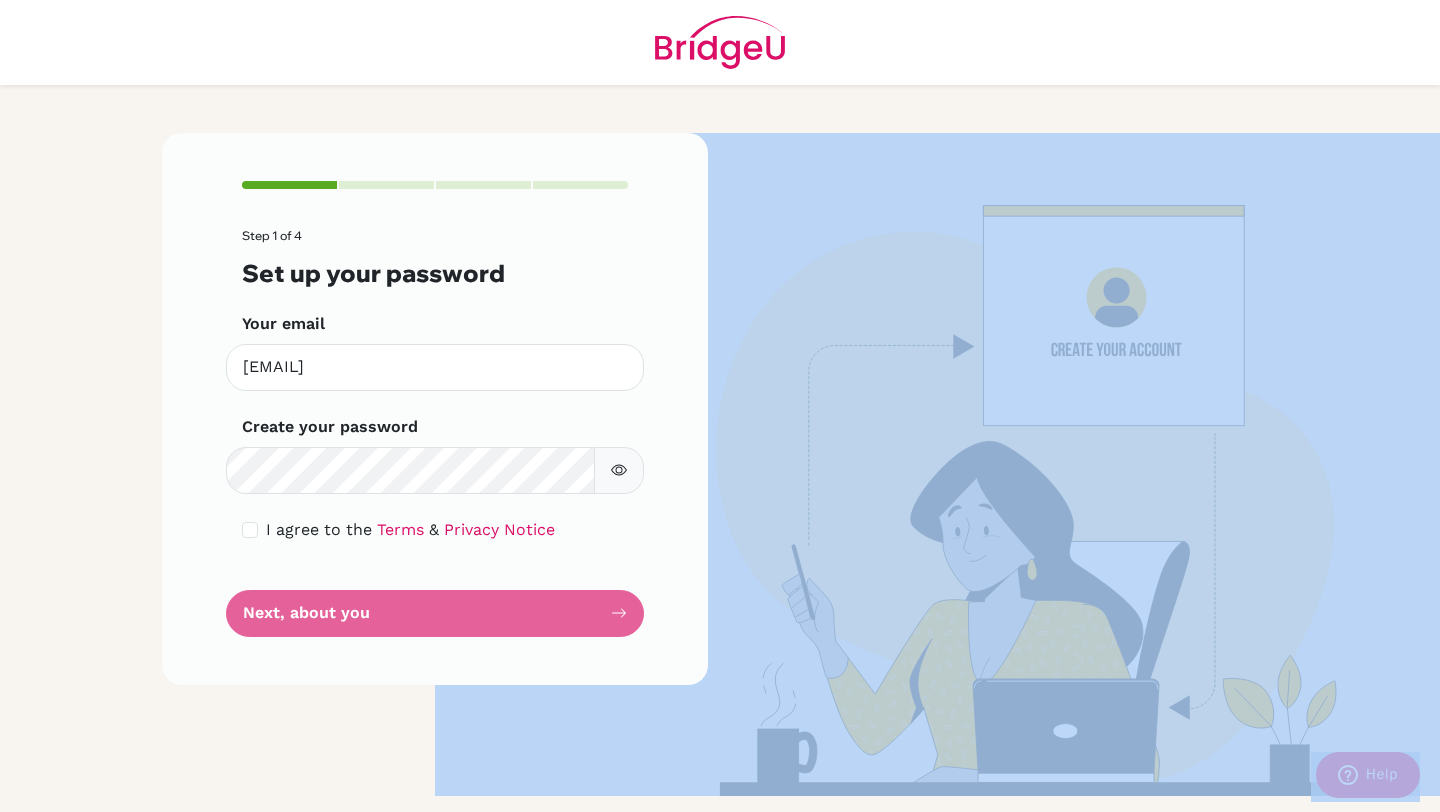click on "Step 1 of 4
Set up your password
Your email
[EMAIL]
Invalid email
Create your password
Make sure it's at least 6 characters
I agree to the
Terms
&
Privacy Notice
Next, about you" at bounding box center (435, 433) 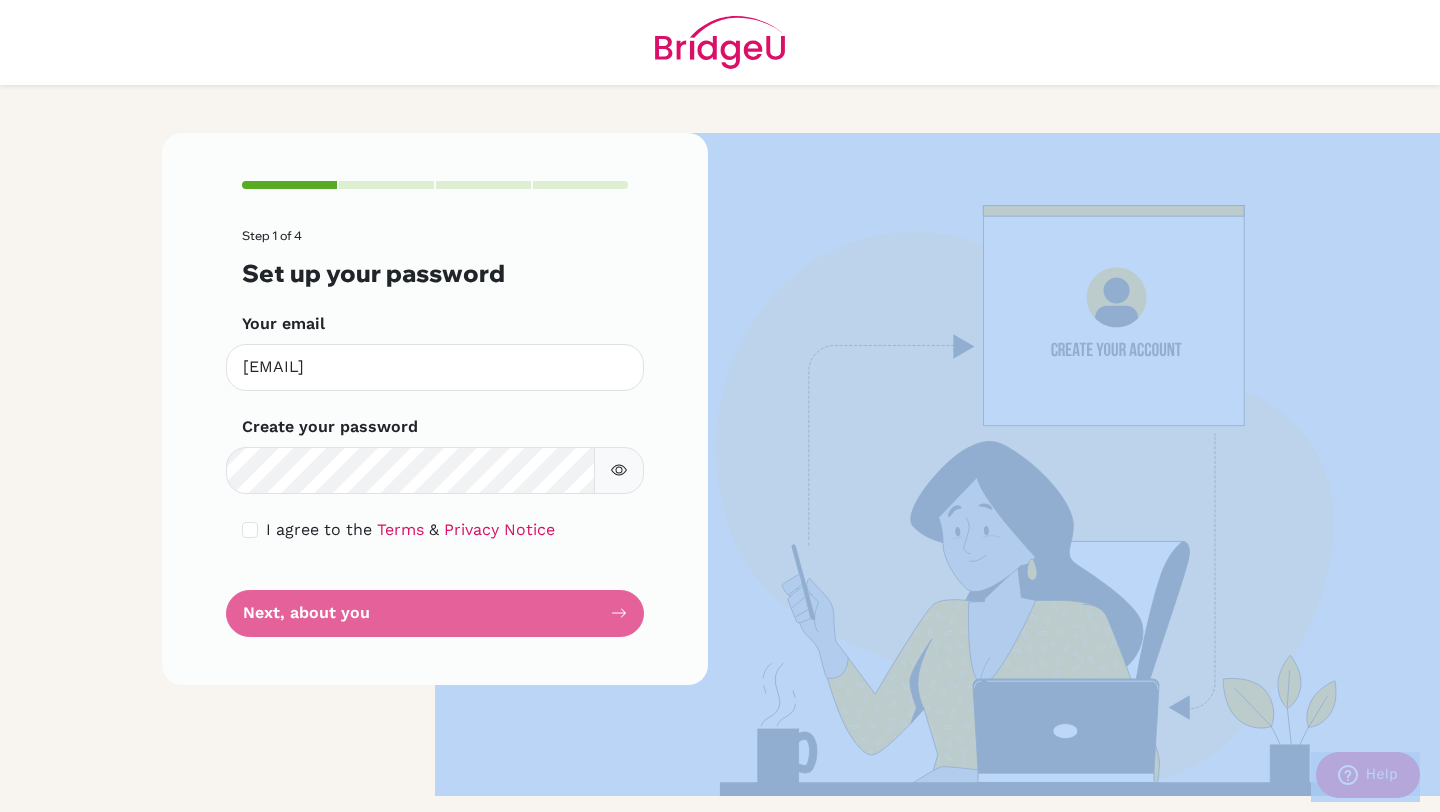 click at bounding box center [1005, 464] 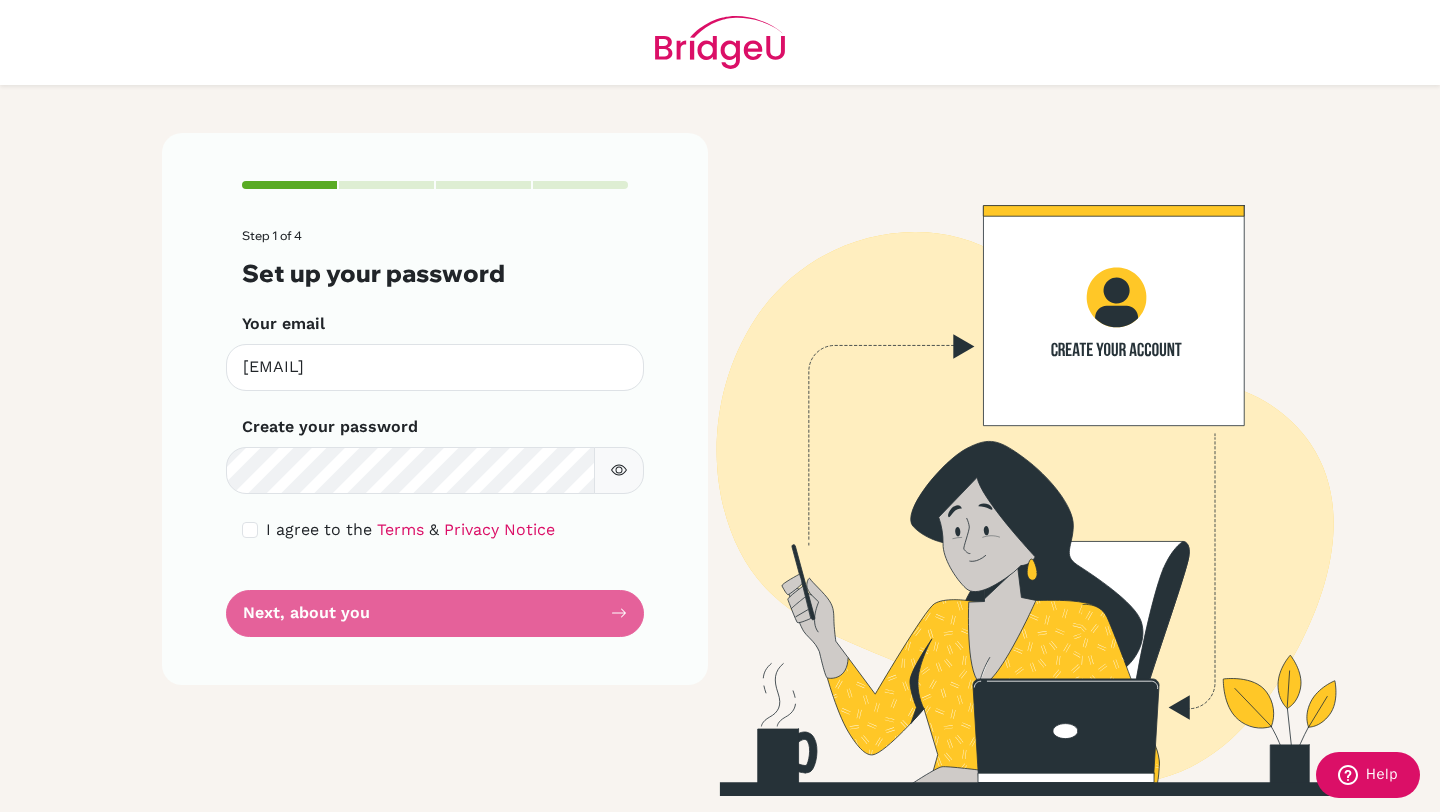click on "Step 1 of 4
Set up your password
Your email
[EMAIL]
Invalid email
Create your password
Make sure it's at least 6 characters
I agree to the
Terms
&
Privacy Notice
Next, about you" at bounding box center (720, 406) 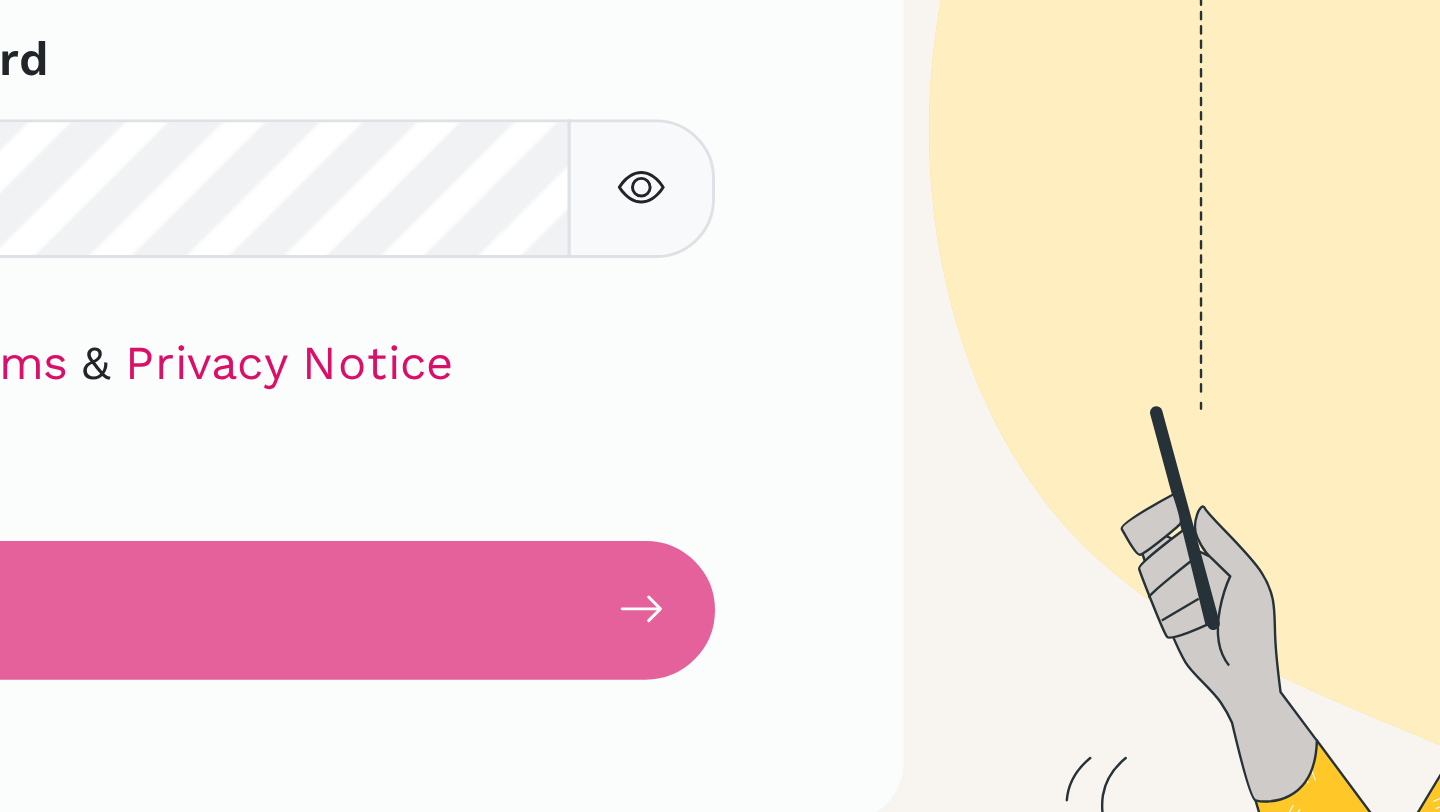 click on "Step 1 of 4
Set up your password
Your email
[EMAIL]
Invalid email
Create your password
Make sure it's at least 6 characters
I agree to the
Terms
&
Privacy Notice
Next, about you" at bounding box center (435, 433) 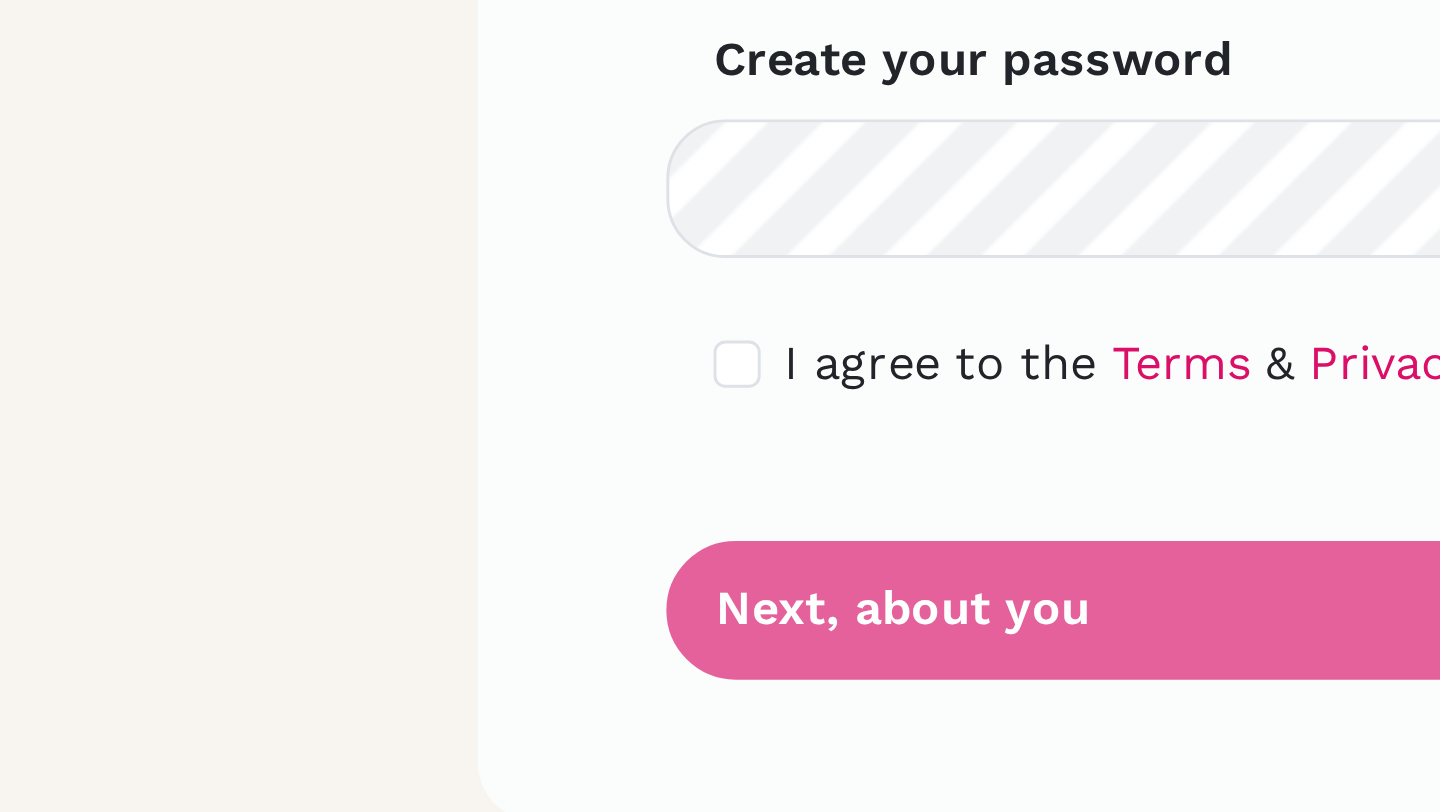 click on "Step 1 of 4
Set up your password
Your email
[EMAIL]
Invalid email
Create your password
Make sure it's at least 6 characters
I agree to the
Terms
&
Privacy Notice
Next, about you" at bounding box center (435, 433) 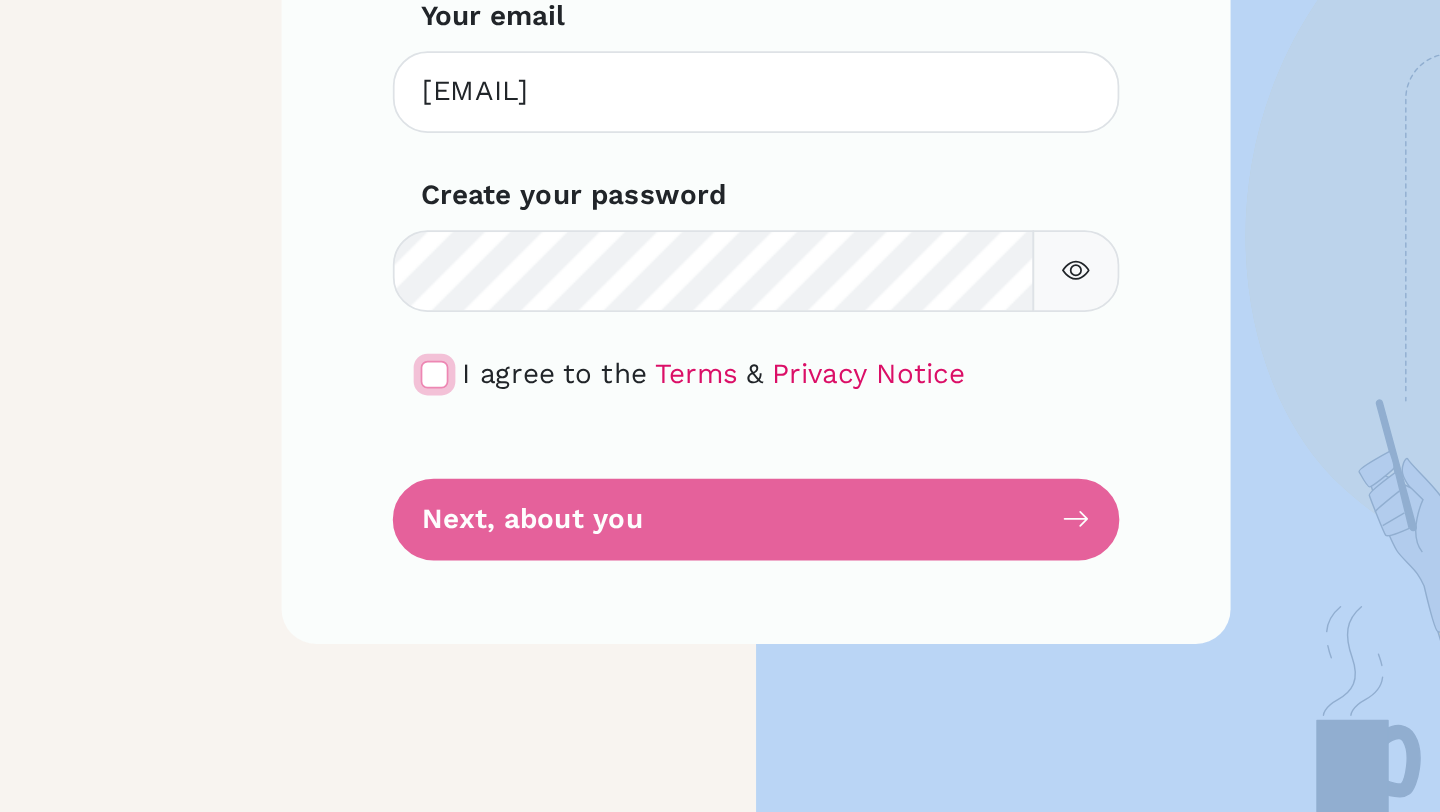 click at bounding box center (250, 530) 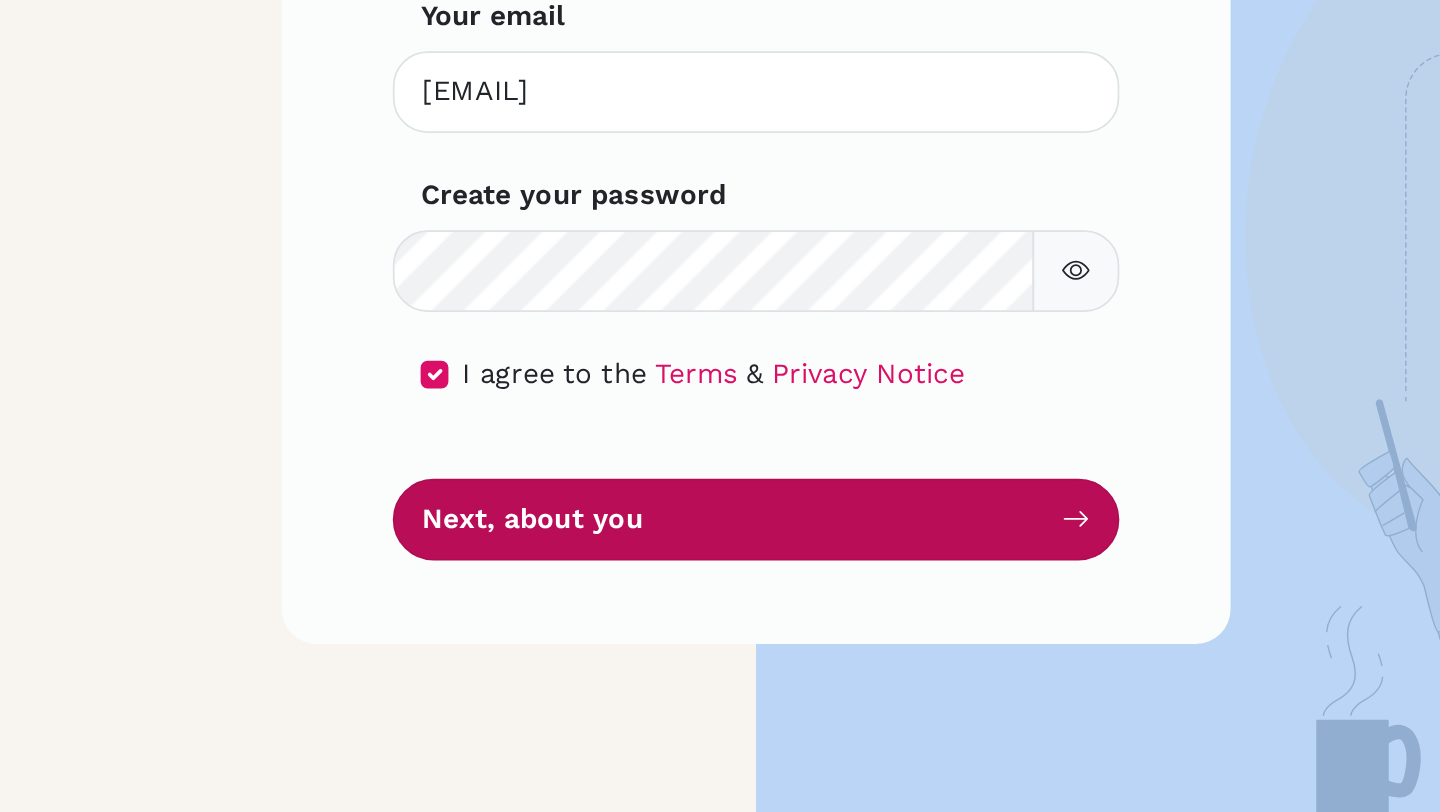 click on "Next, about you" at bounding box center (435, 613) 